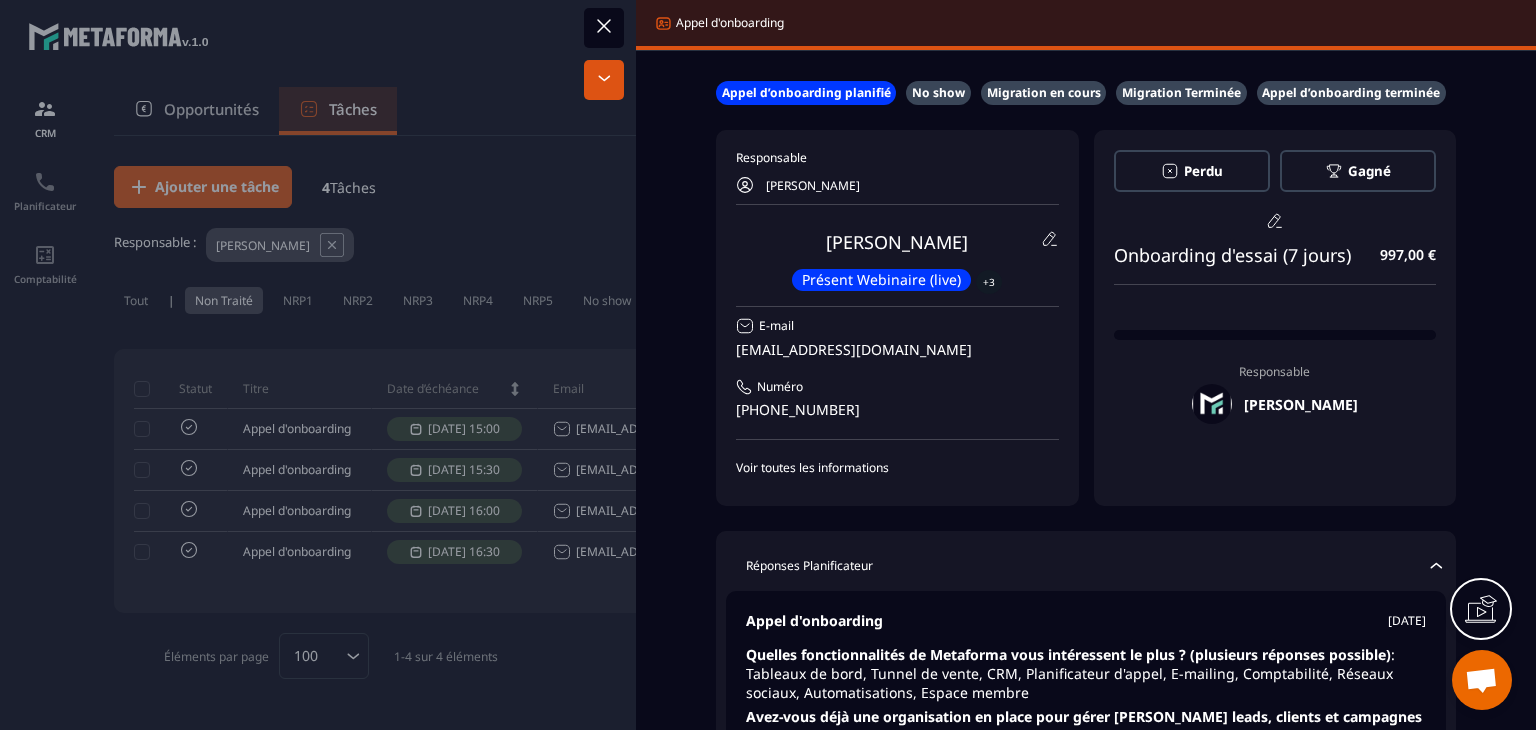 scroll, scrollTop: 0, scrollLeft: 0, axis: both 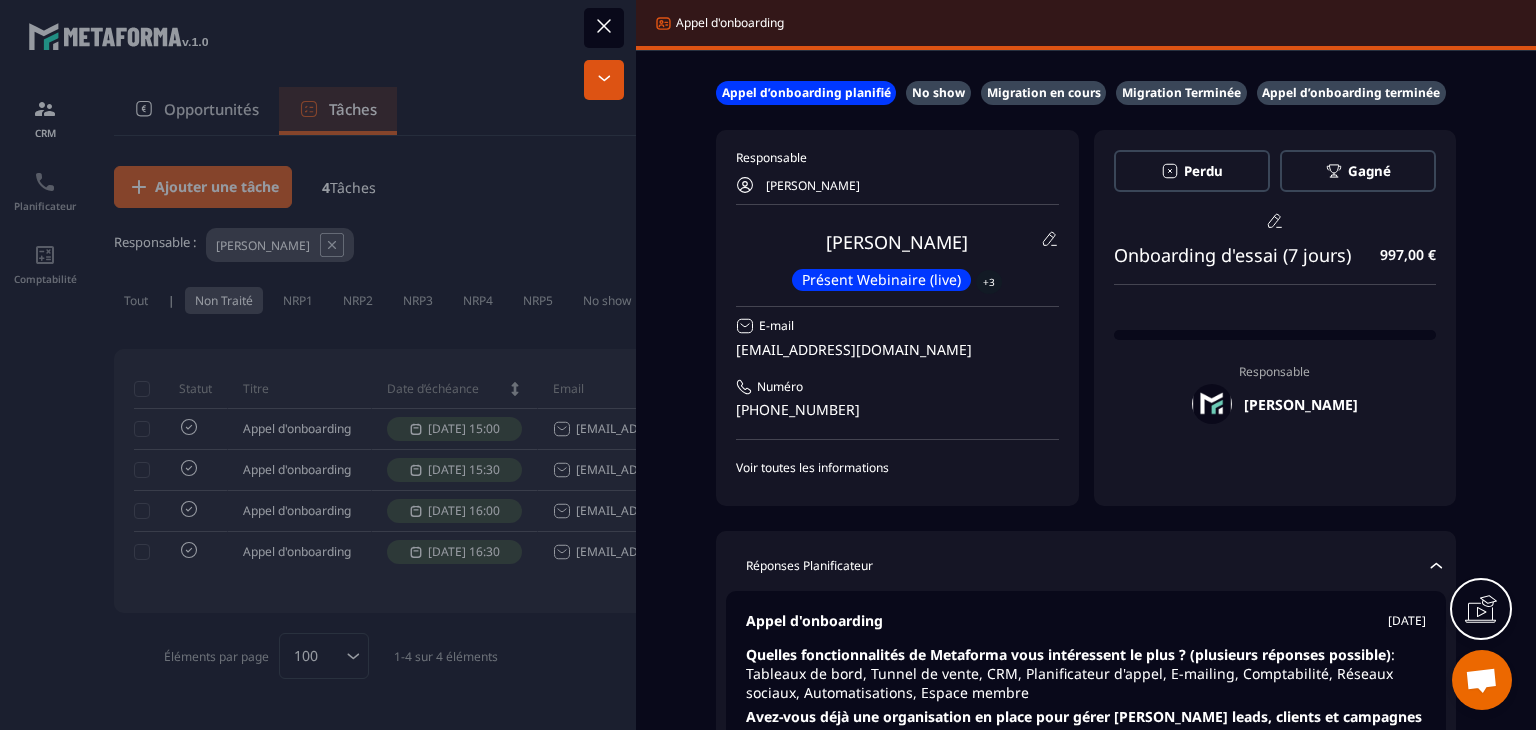 click 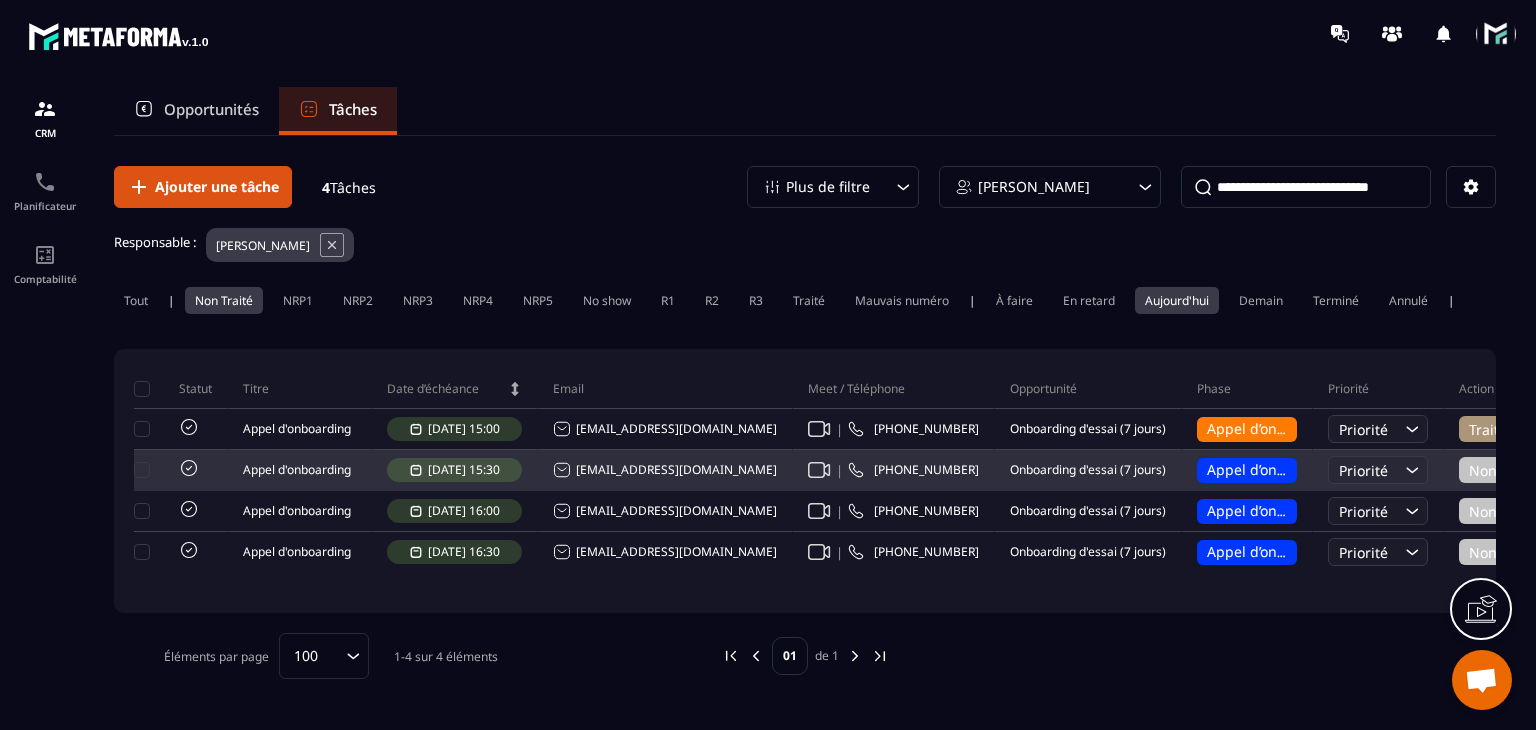 click 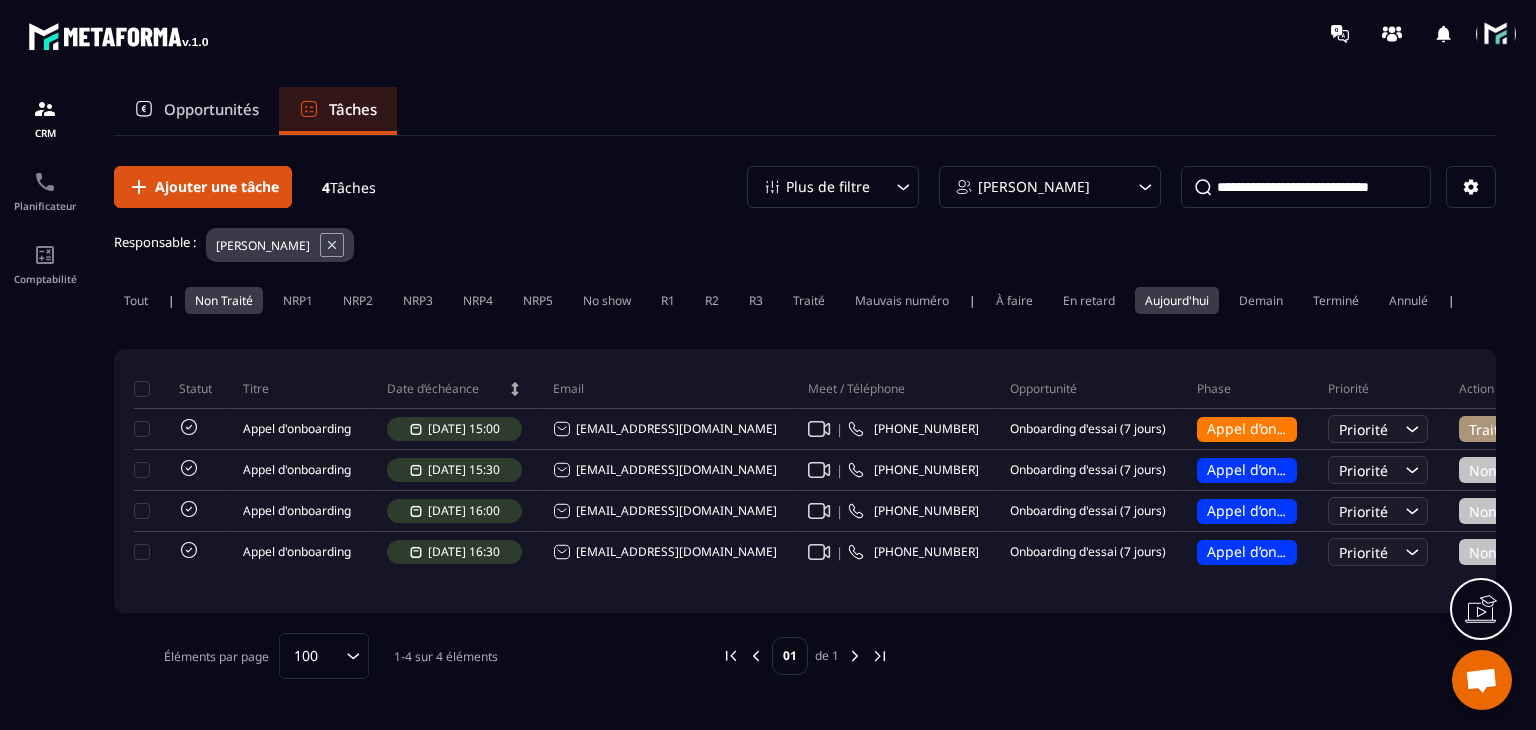 click at bounding box center [1496, 34] 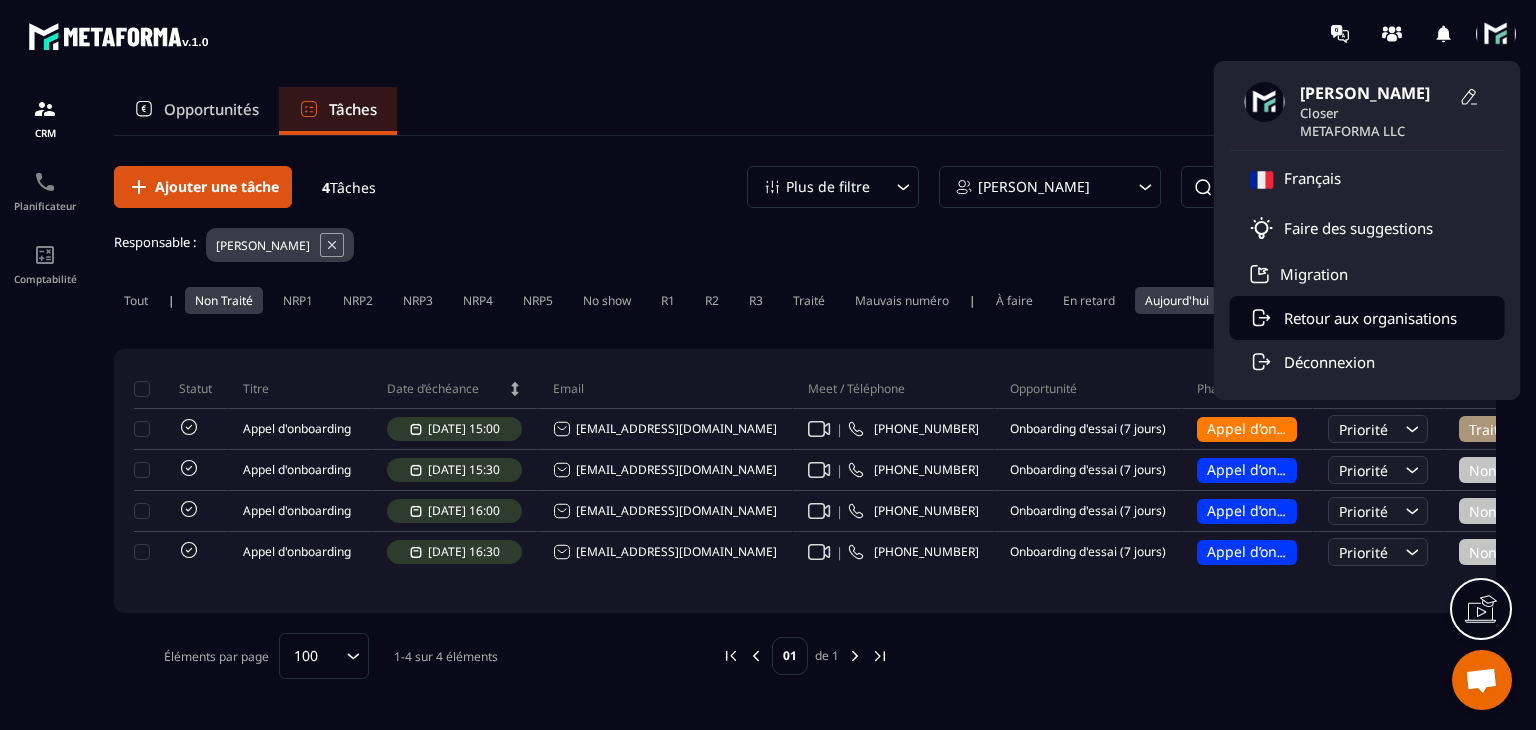 click on "Retour aux organisations" at bounding box center [1370, 318] 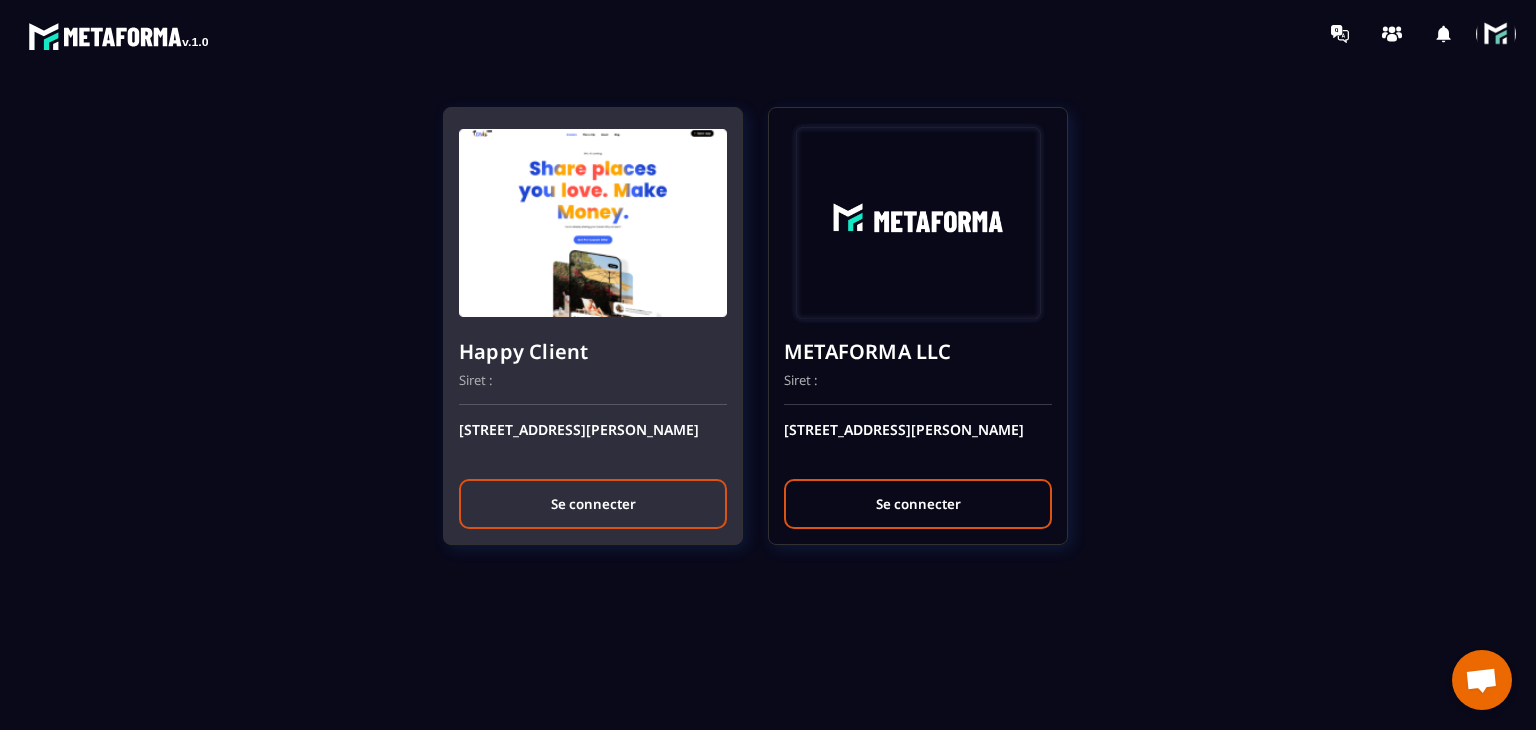 click on "Se connecter" at bounding box center [593, 504] 